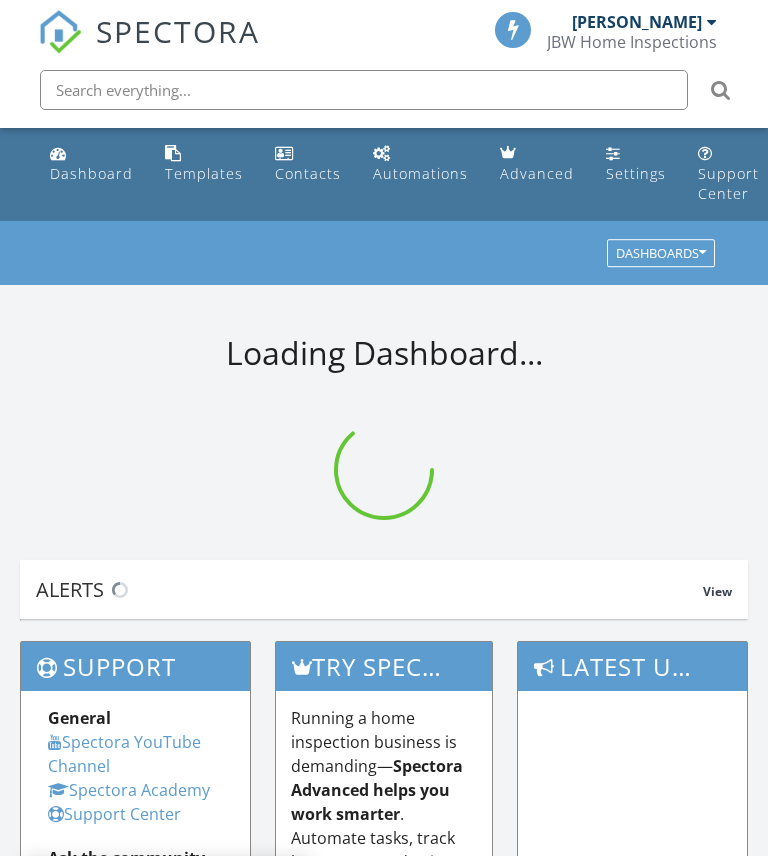 scroll, scrollTop: 0, scrollLeft: 0, axis: both 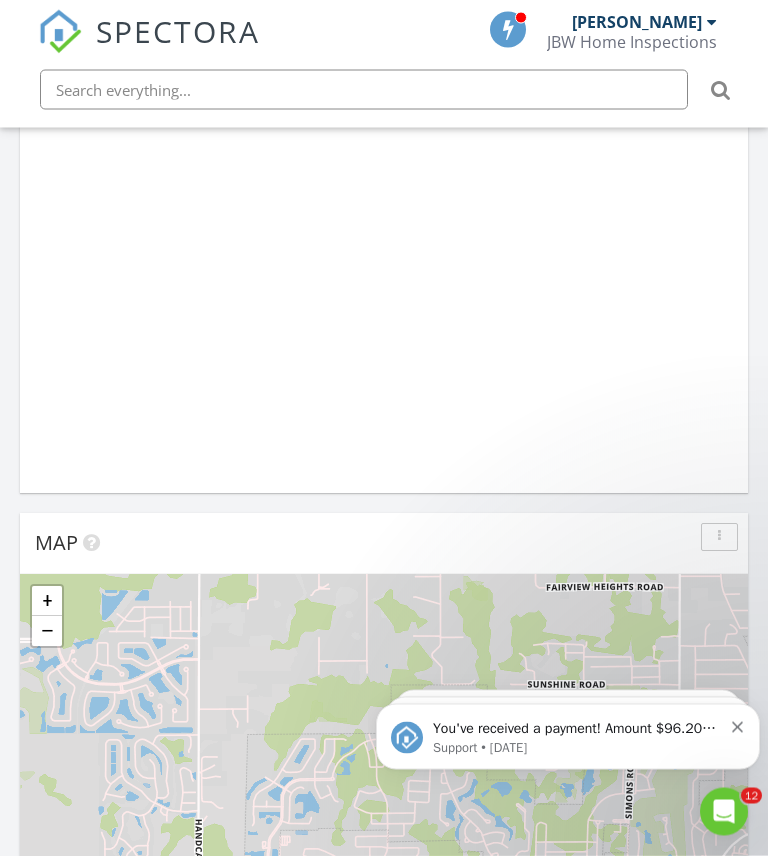 click 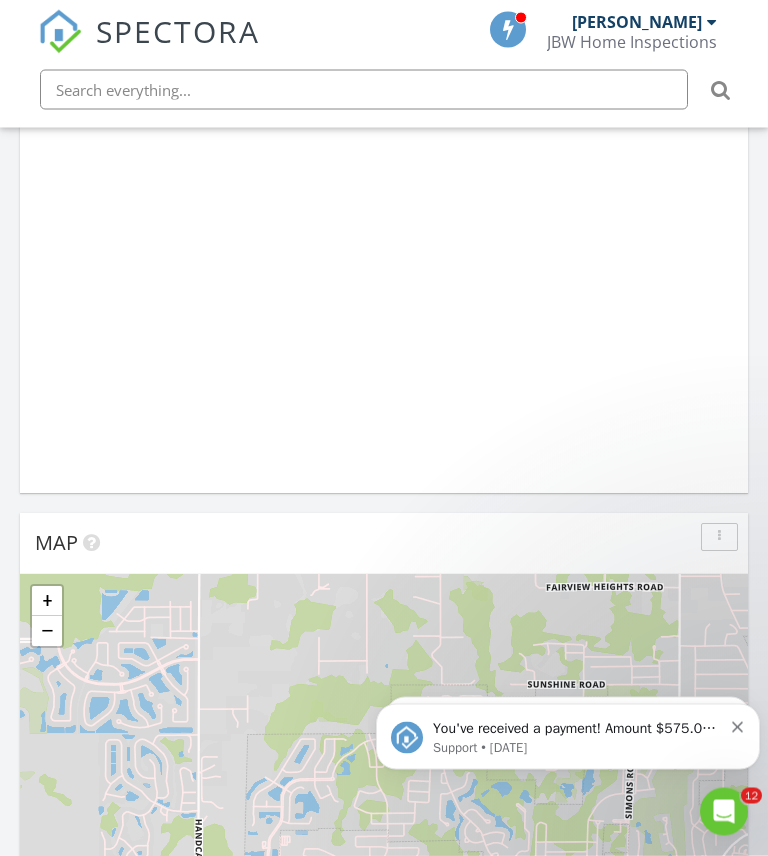 click on "You've received a payment!  Amount  $575.00  Fee  $0.00  Net  $575.00  Transaction #  pi_3RmHmoK7snlDGpRF1TkuKAPn  Inspection  1610 Reynolds Rd 72, Lakeland, FL 33801 Payouts to your bank or debit card occur on a daily basis. Each payment usually takes two business days to process. You can view your pending payout amount here. If you have any questions reach out on our chat bubble at app.spectora.com. Support • 1w ago" at bounding box center [568, 736] 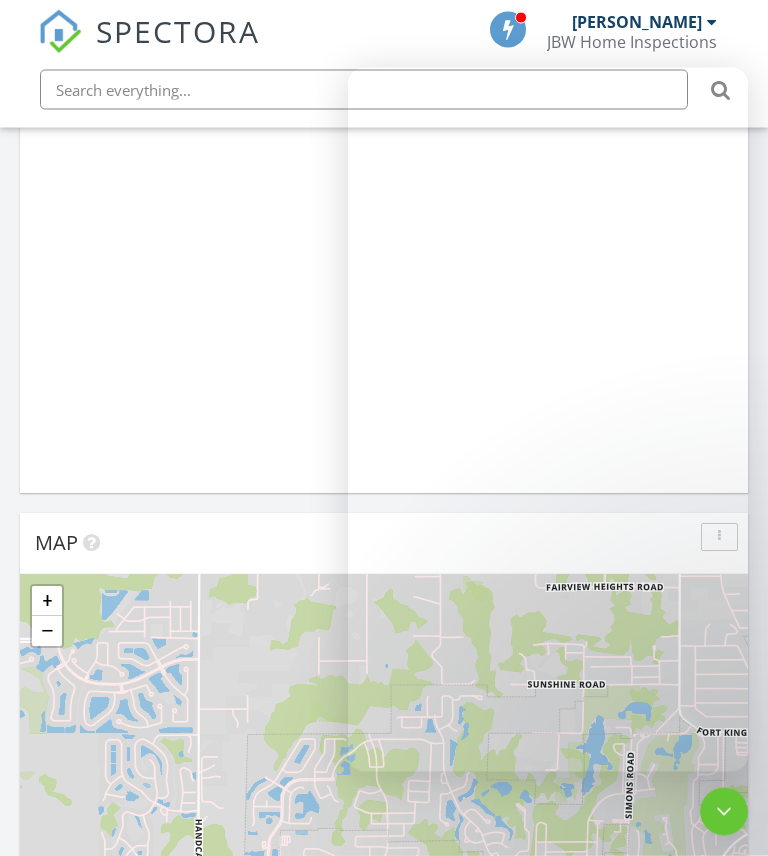 scroll, scrollTop: 471, scrollLeft: 0, axis: vertical 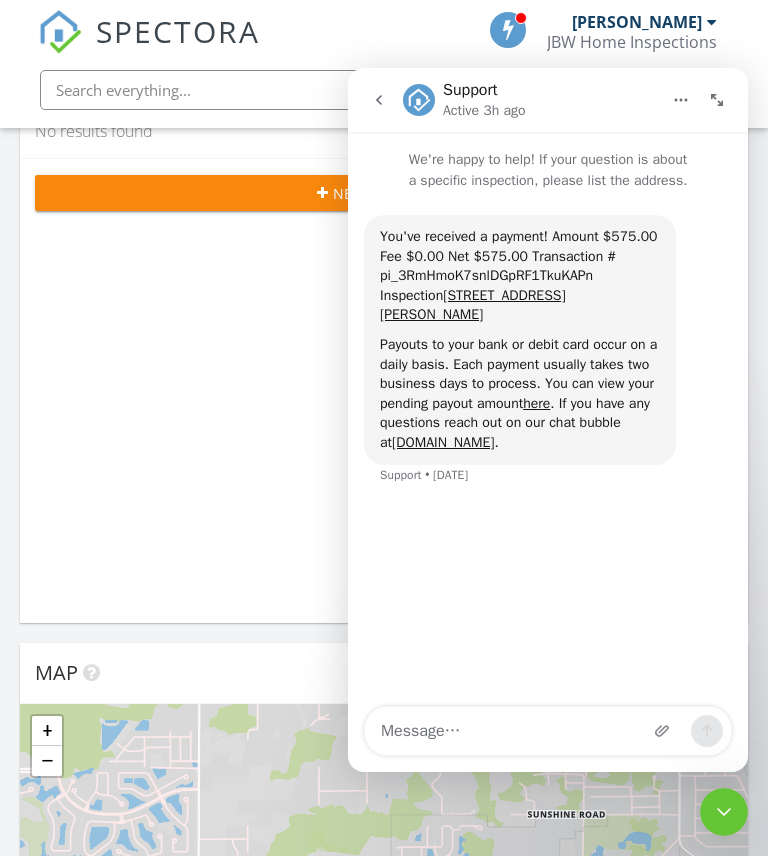 click 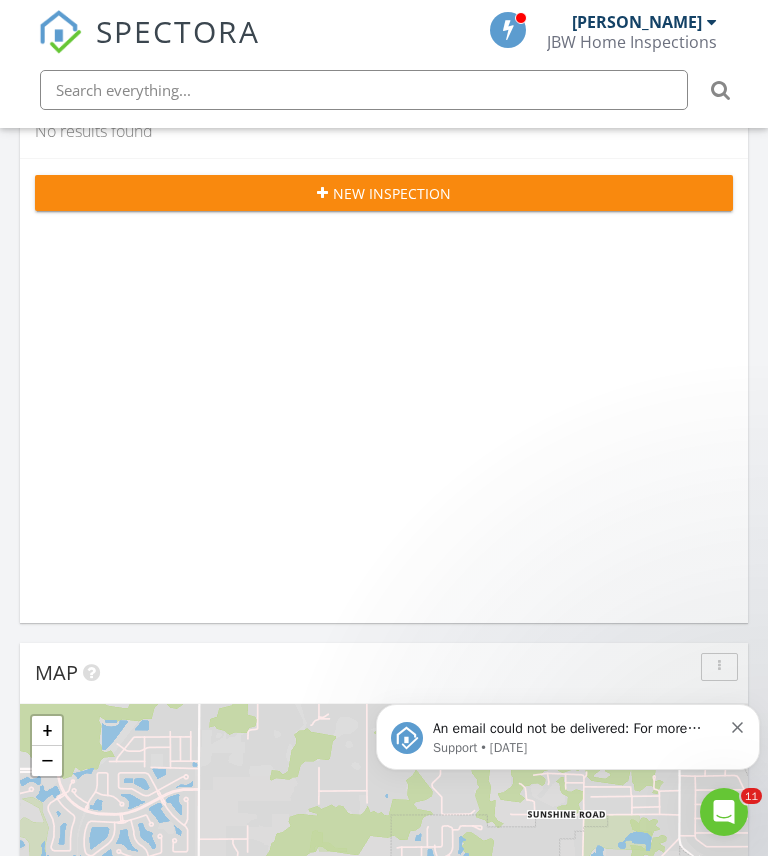 scroll, scrollTop: 0, scrollLeft: 0, axis: both 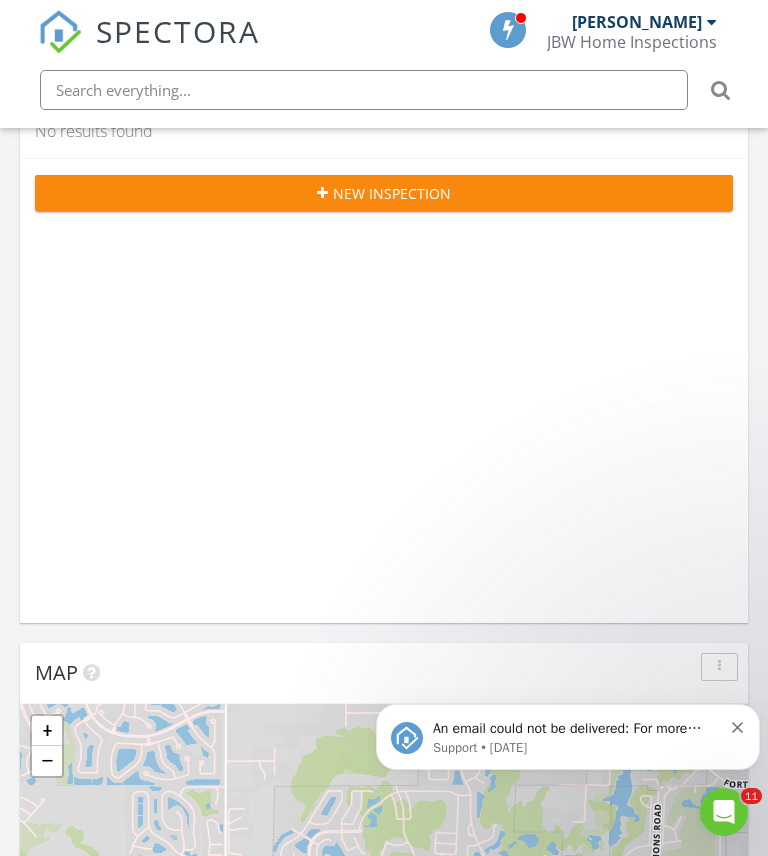 click on "An email could not be delivered:  For more information, view Why emails don't get delivered (Support Article) Support • 1w ago" at bounding box center [568, 737] 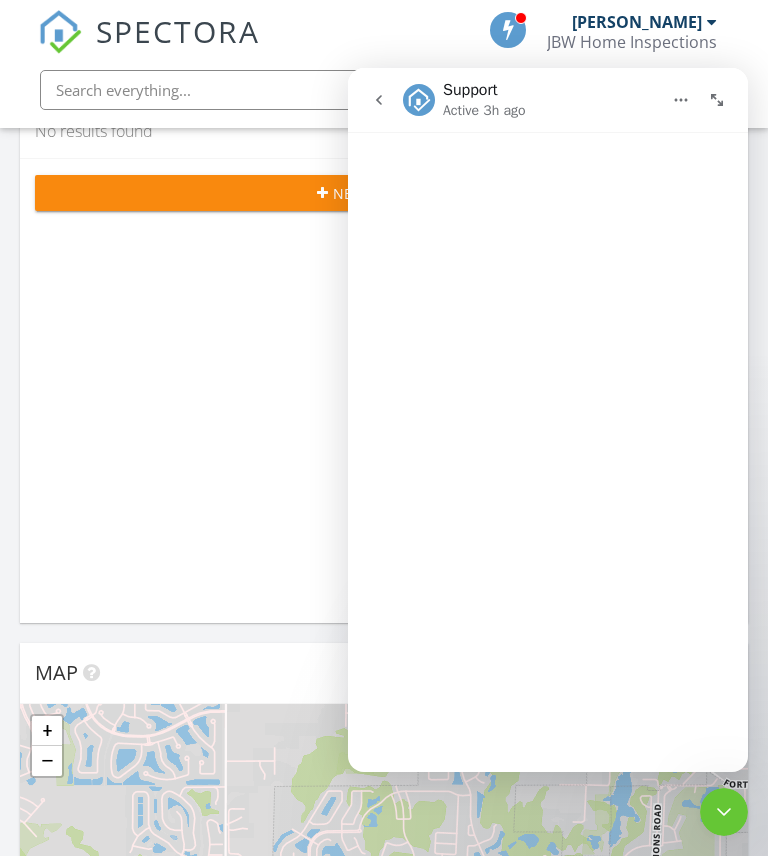 scroll, scrollTop: 211, scrollLeft: 0, axis: vertical 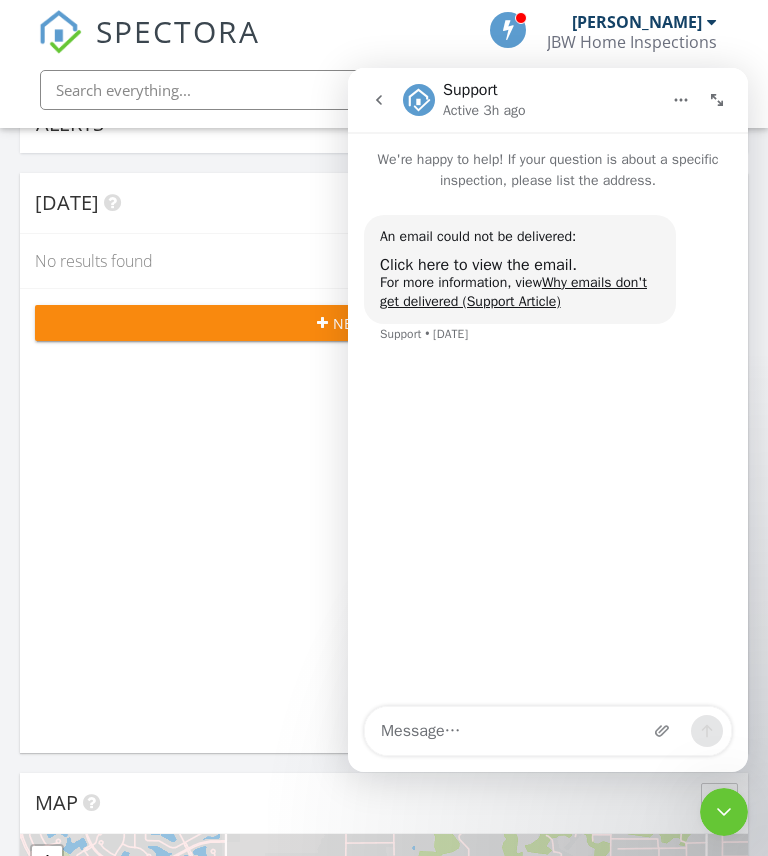click at bounding box center [724, 812] 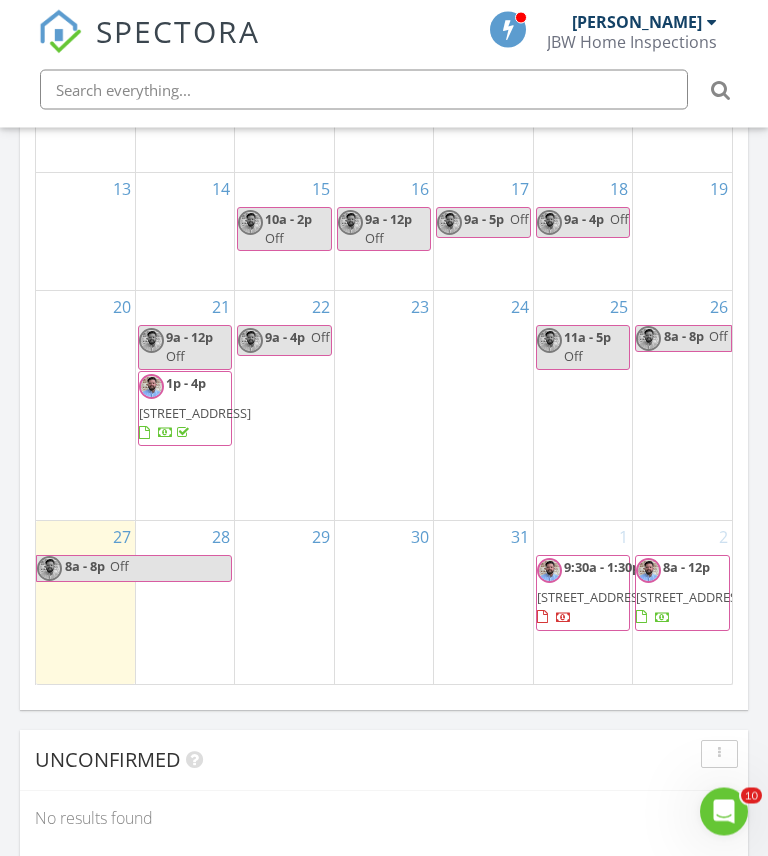 scroll, scrollTop: 2454, scrollLeft: 0, axis: vertical 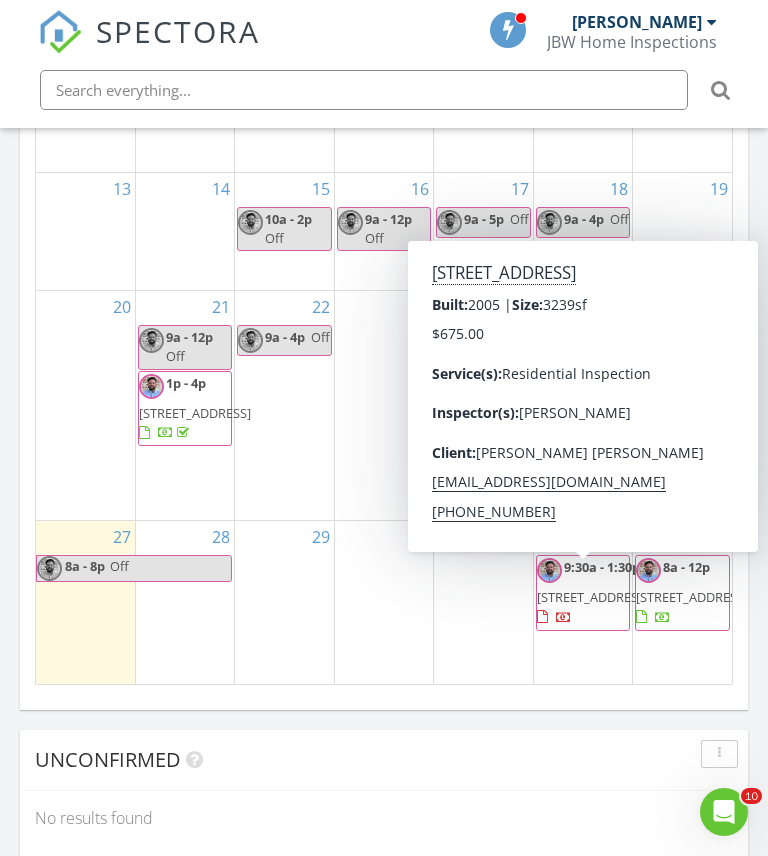 click on "5803 Tanagerside Rd, Fish Hawk 33547" at bounding box center [593, 597] 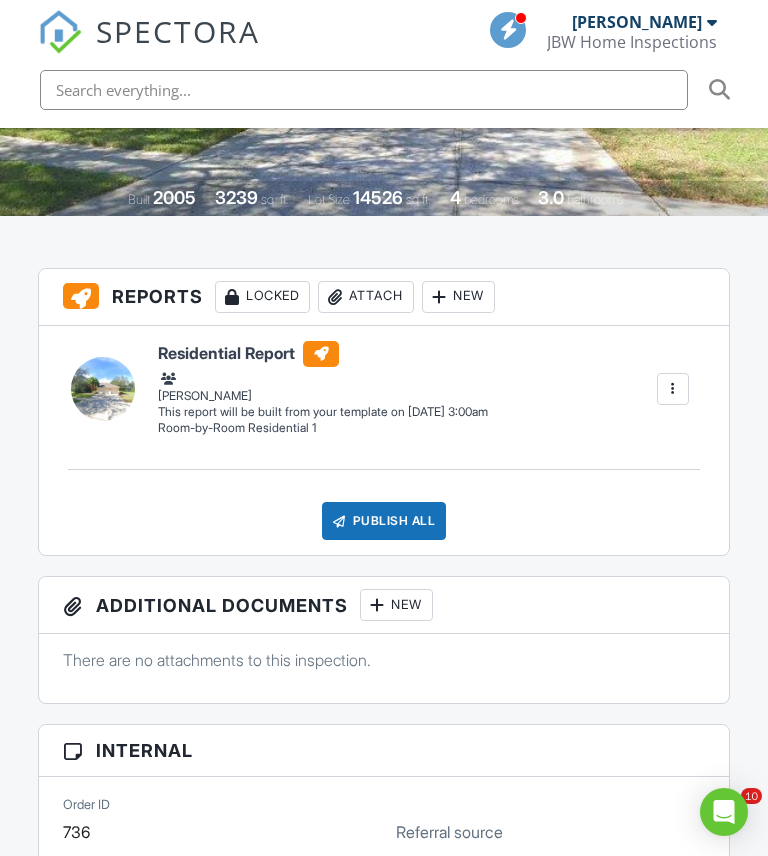scroll, scrollTop: 1079, scrollLeft: 0, axis: vertical 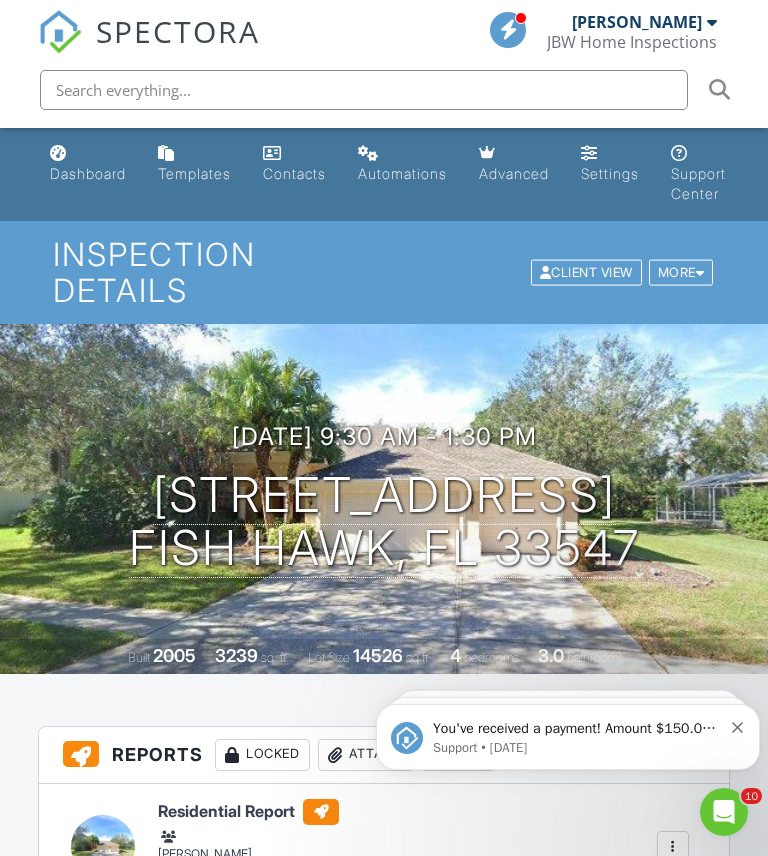 click at bounding box center [589, 153] 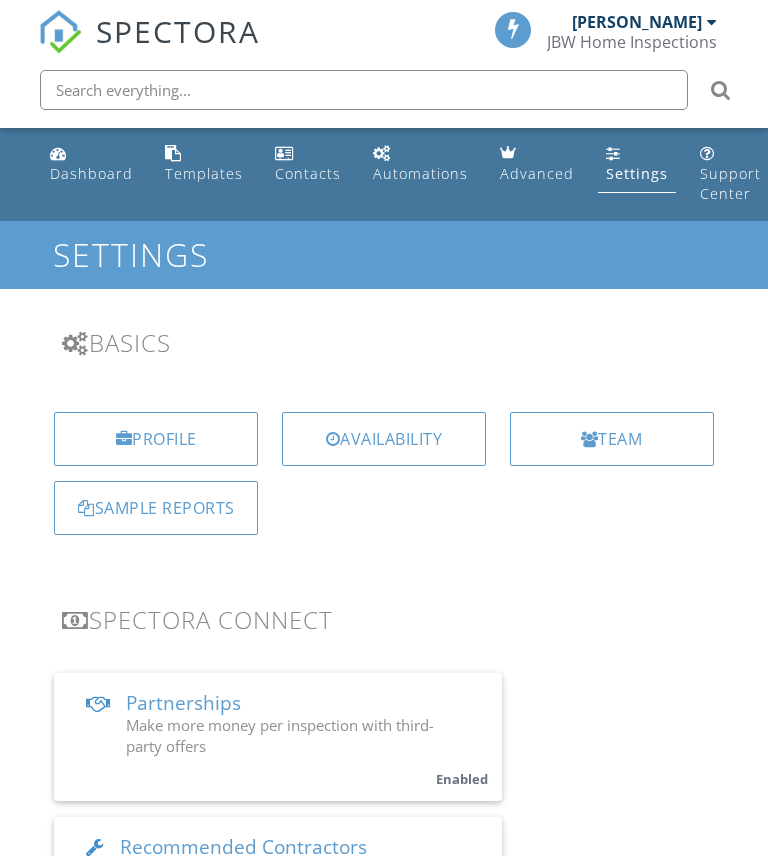 scroll, scrollTop: 243, scrollLeft: 0, axis: vertical 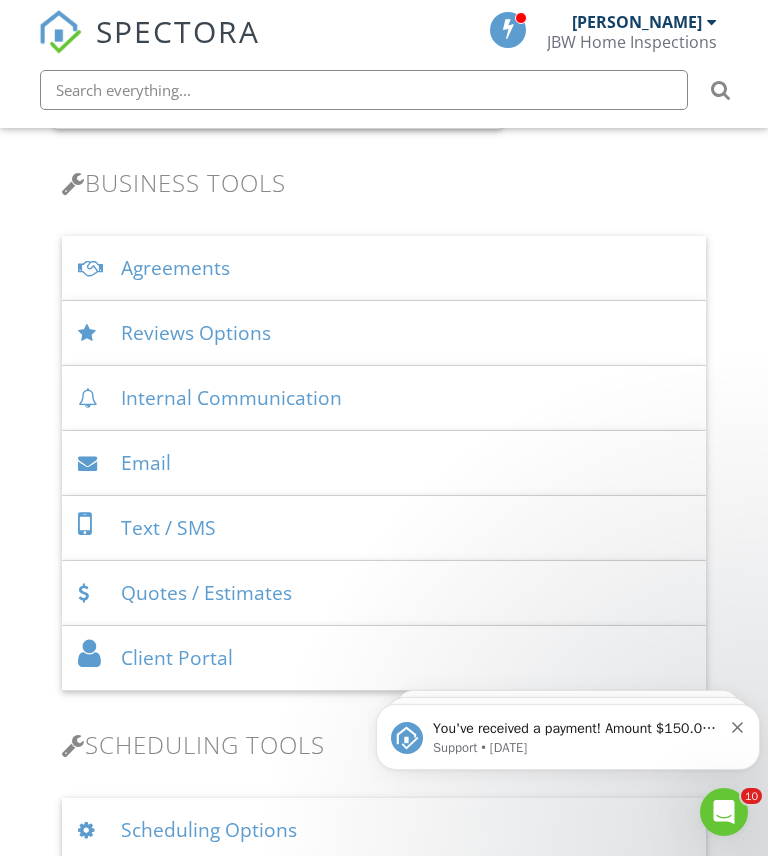 click on "Internal Communication" at bounding box center (383, 398) 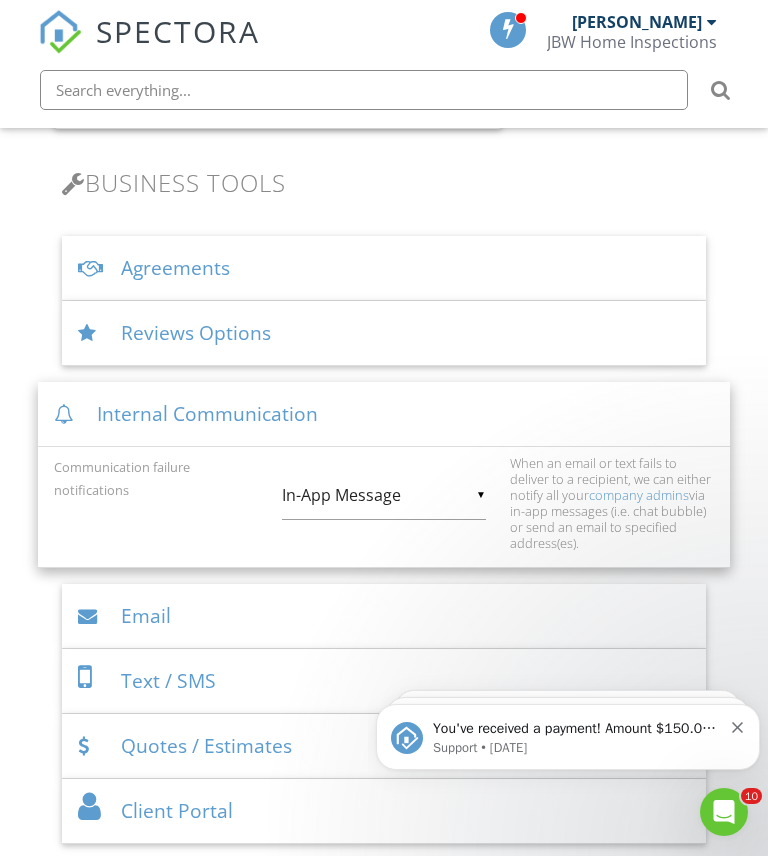 click on "Internal Communication" at bounding box center [383, 414] 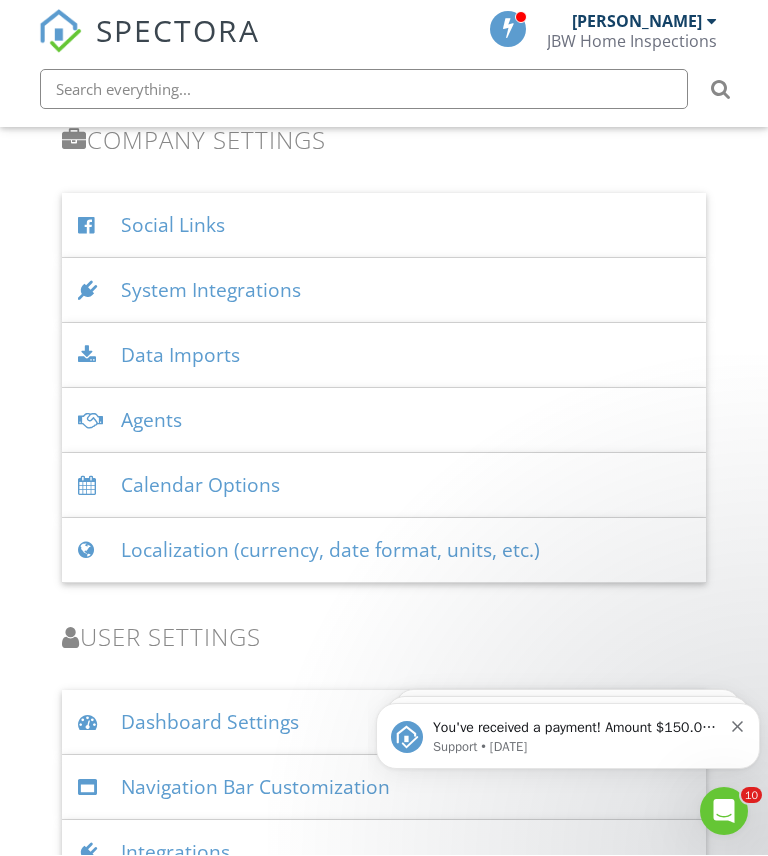 scroll, scrollTop: 2326, scrollLeft: 0, axis: vertical 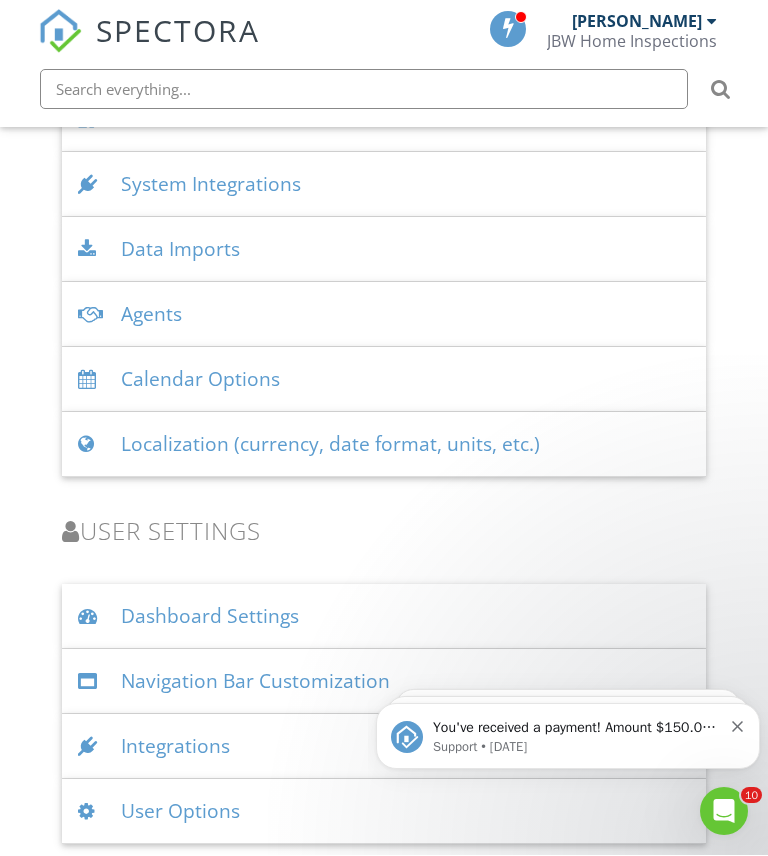 click on "User Options" at bounding box center (383, 812) 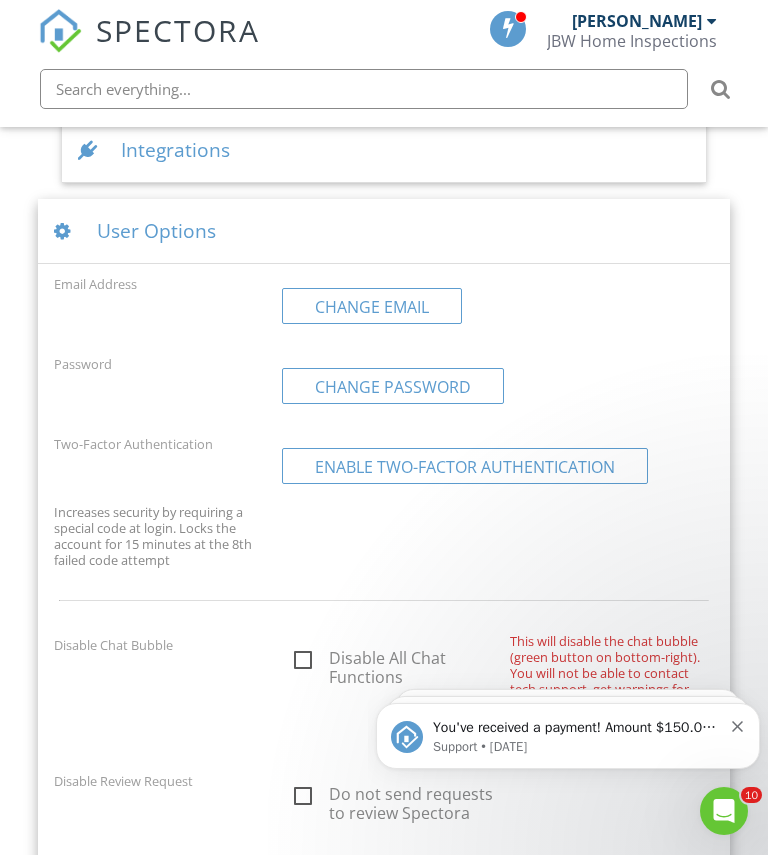 scroll, scrollTop: 2922, scrollLeft: 0, axis: vertical 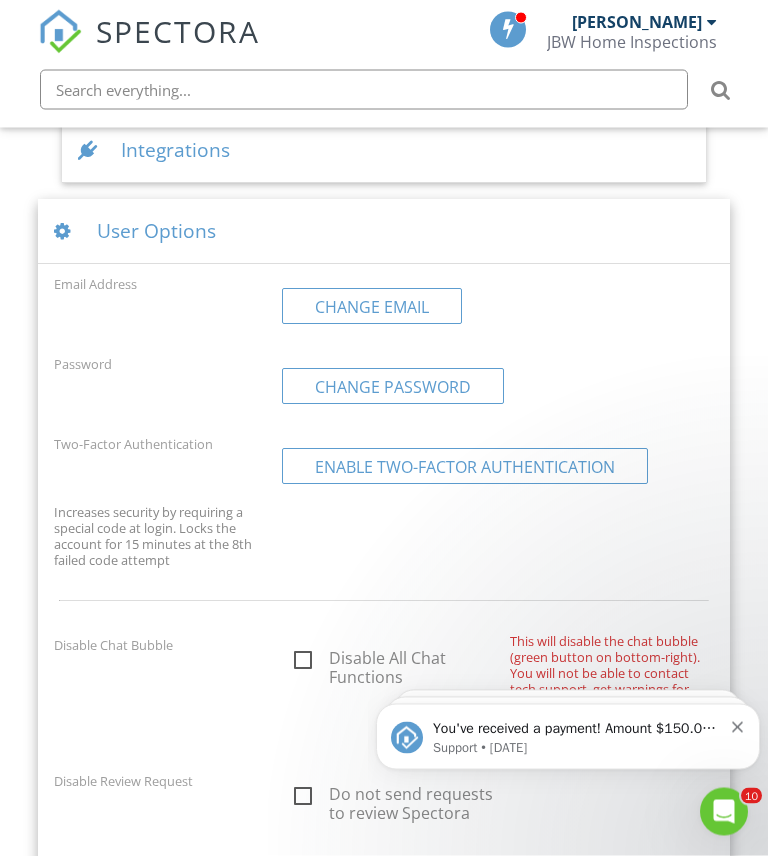 click on "Disable All Chat Functions" at bounding box center (396, 662) 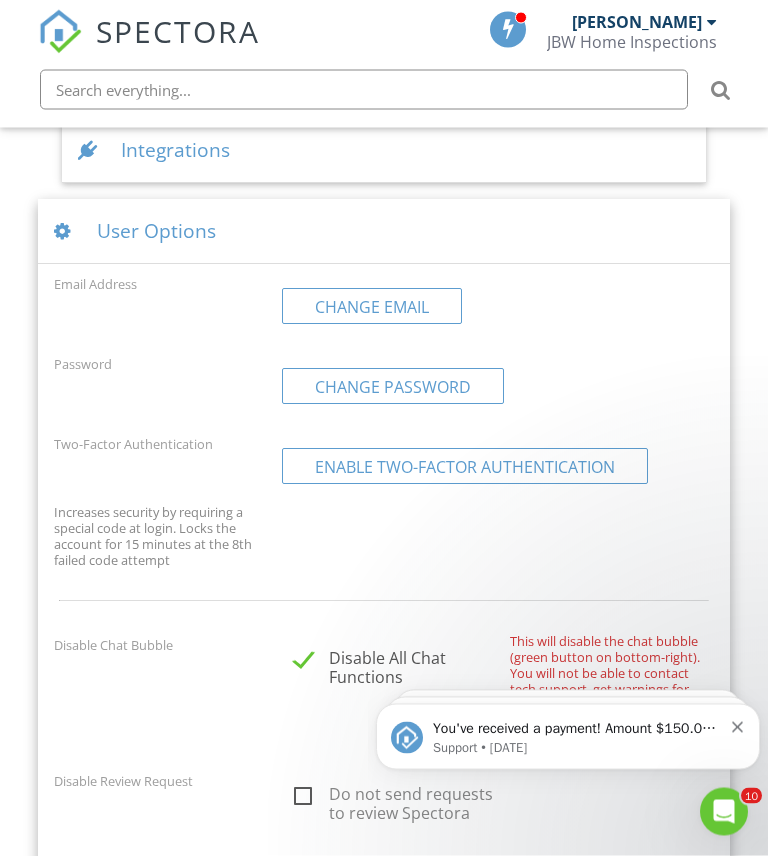 scroll, scrollTop: 2922, scrollLeft: 0, axis: vertical 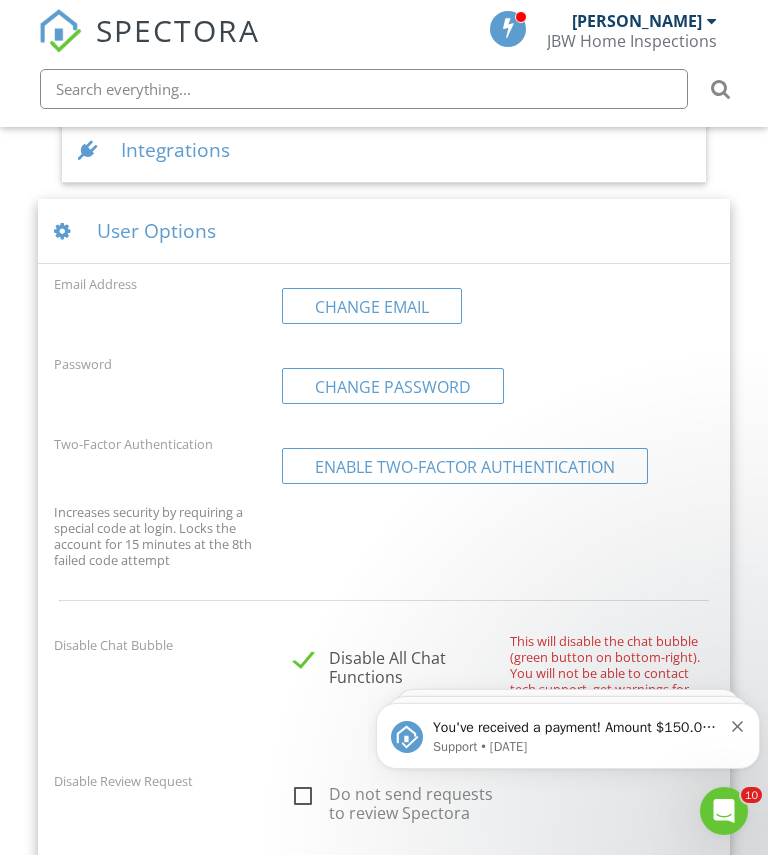 click 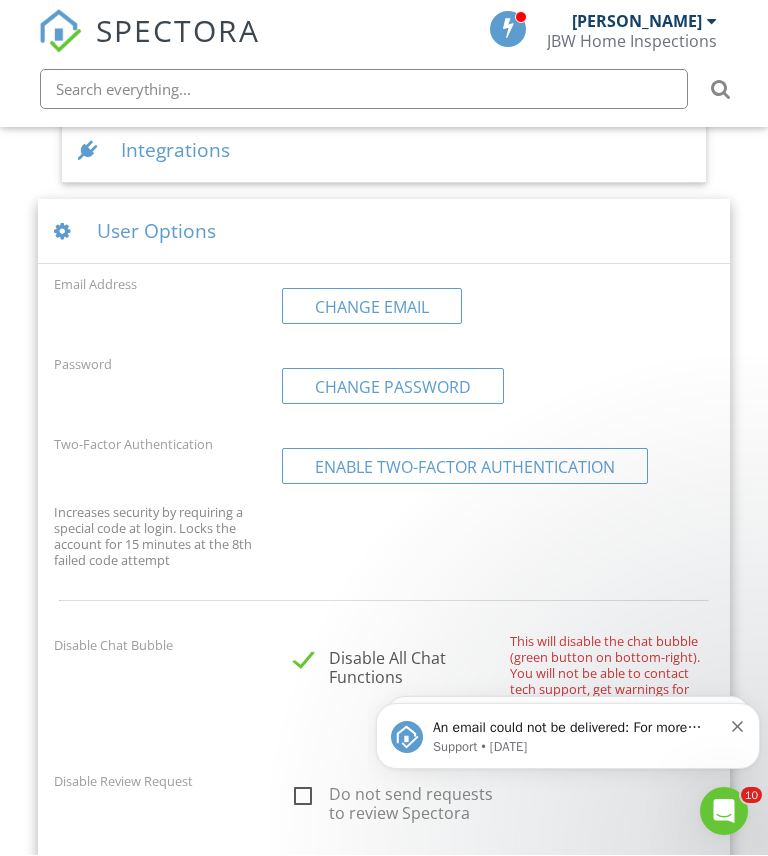 click at bounding box center (738, 724) 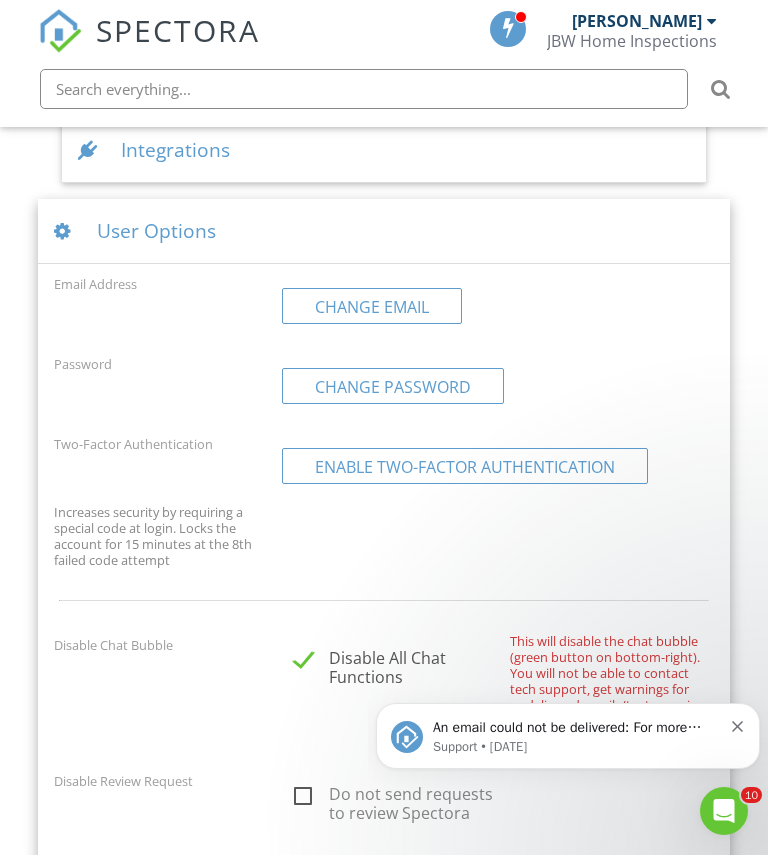 click on "An email could not be delivered:  For more information, view Why emails don't get delivered (Support Article) Support • 1w ago" at bounding box center [568, 736] 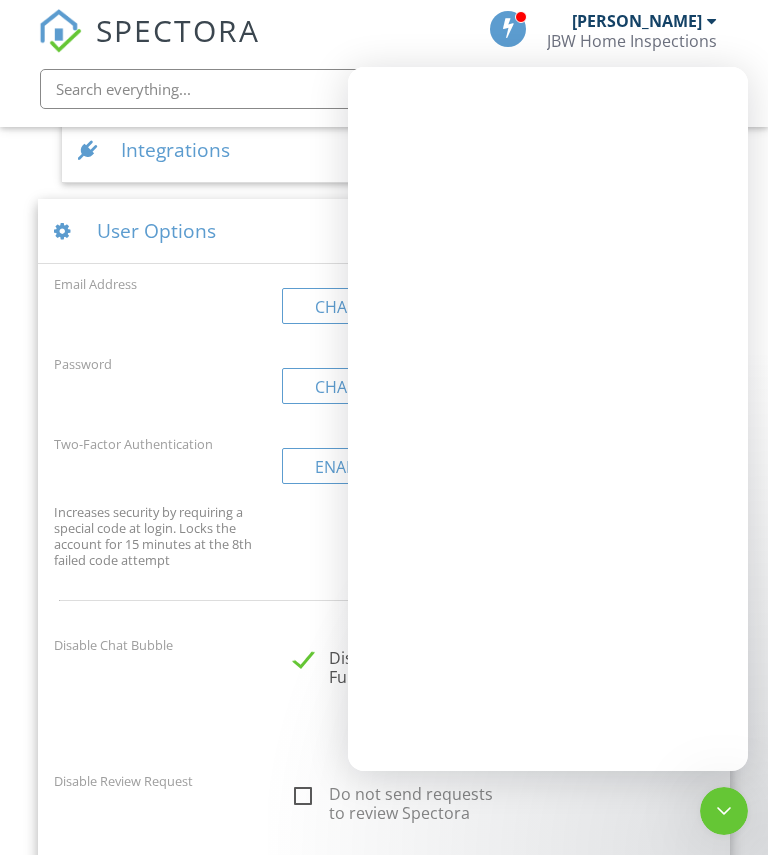 scroll, scrollTop: 0, scrollLeft: 0, axis: both 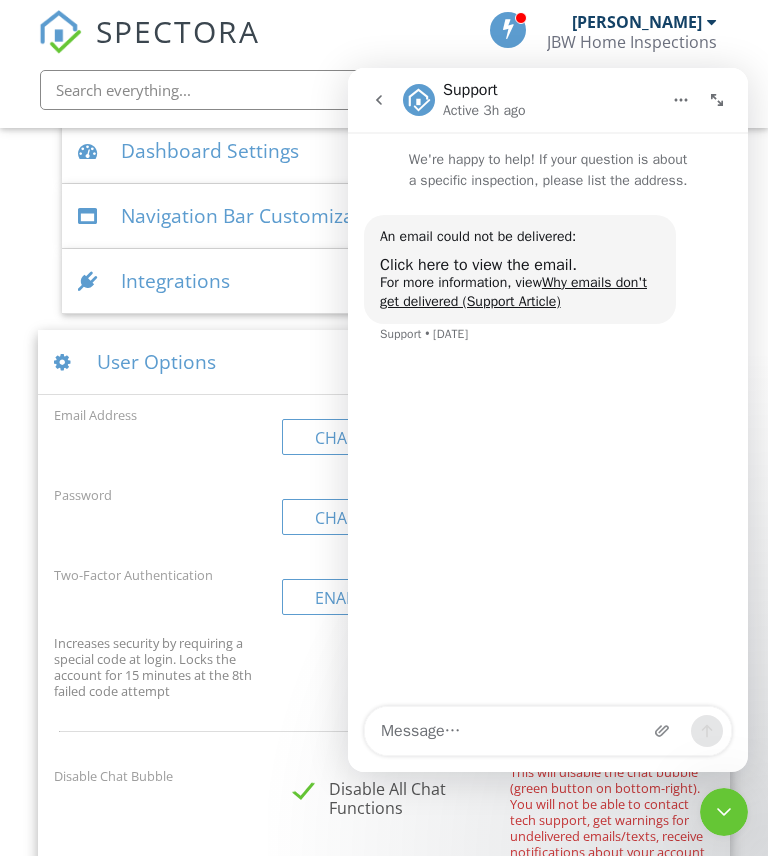 click 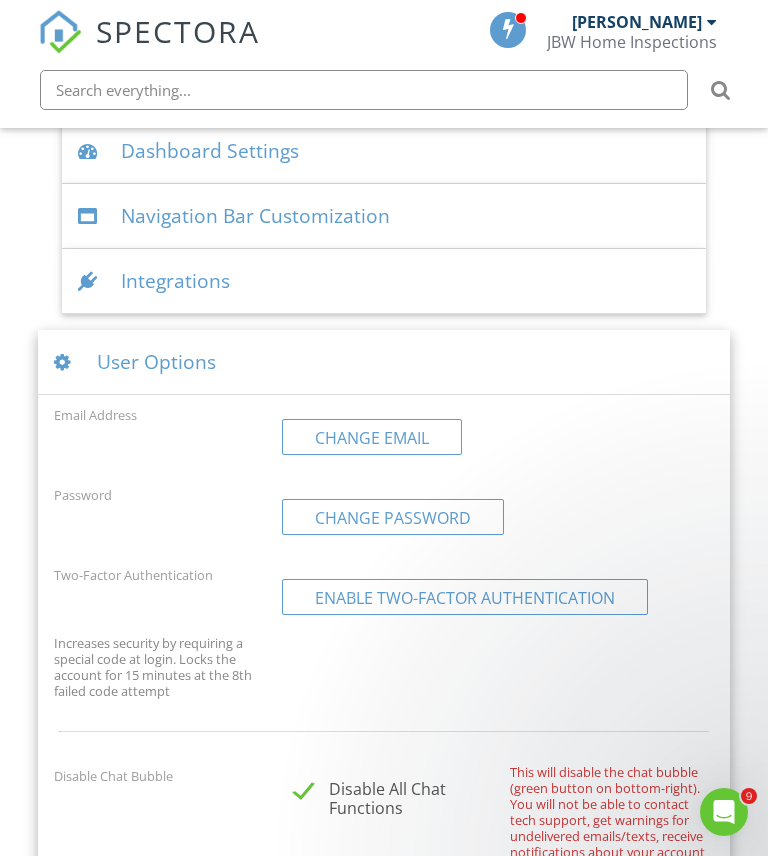 scroll, scrollTop: 0, scrollLeft: 0, axis: both 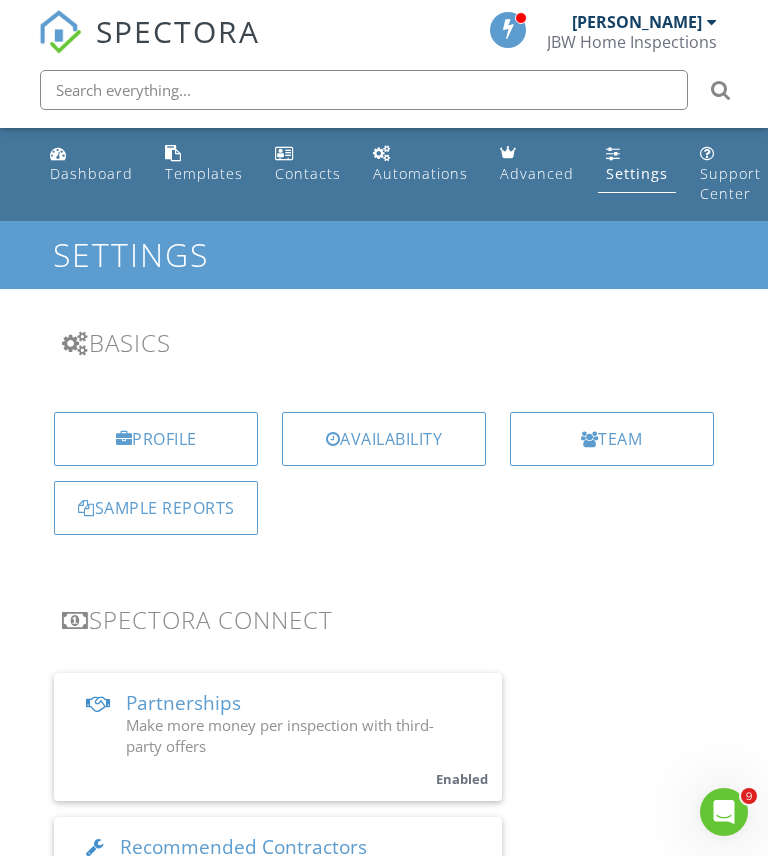 click on "James Jackson
JBW Home Inspections" at bounding box center (632, 32) 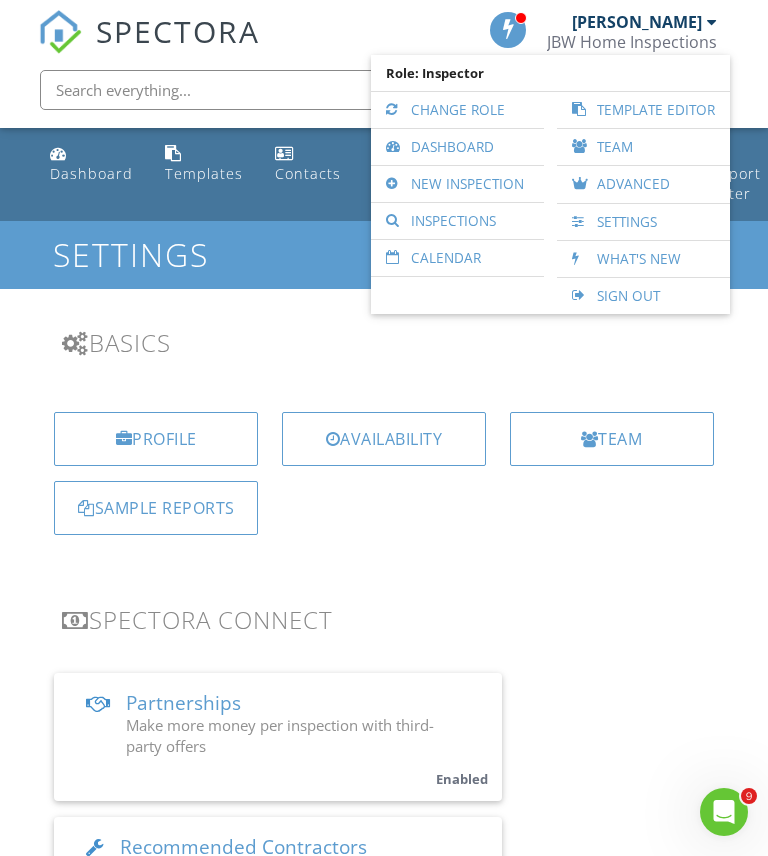 click on "Settings" at bounding box center (643, 222) 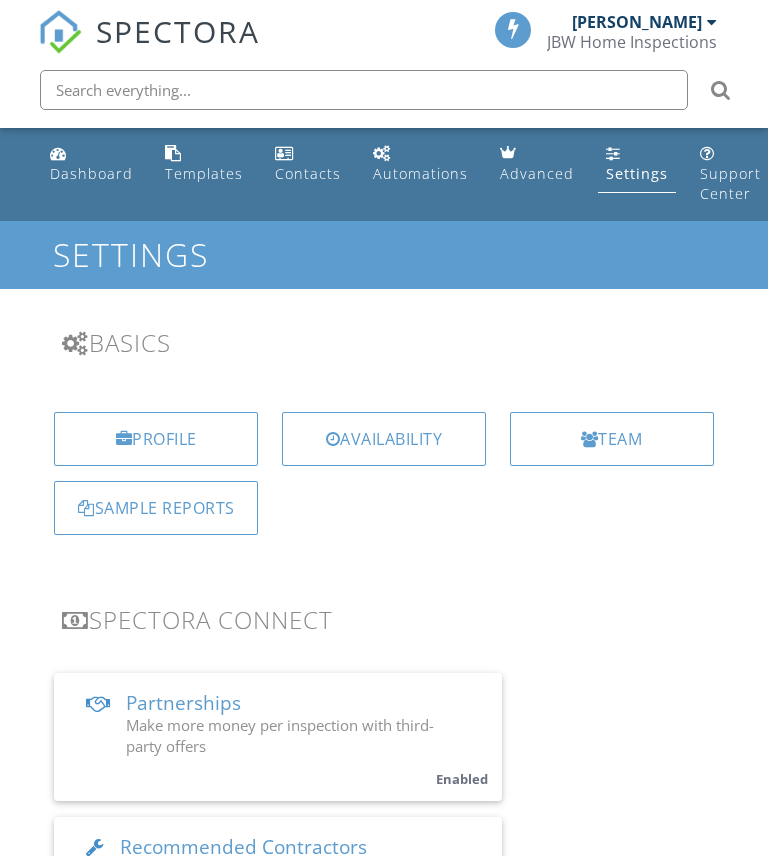 scroll, scrollTop: 0, scrollLeft: 0, axis: both 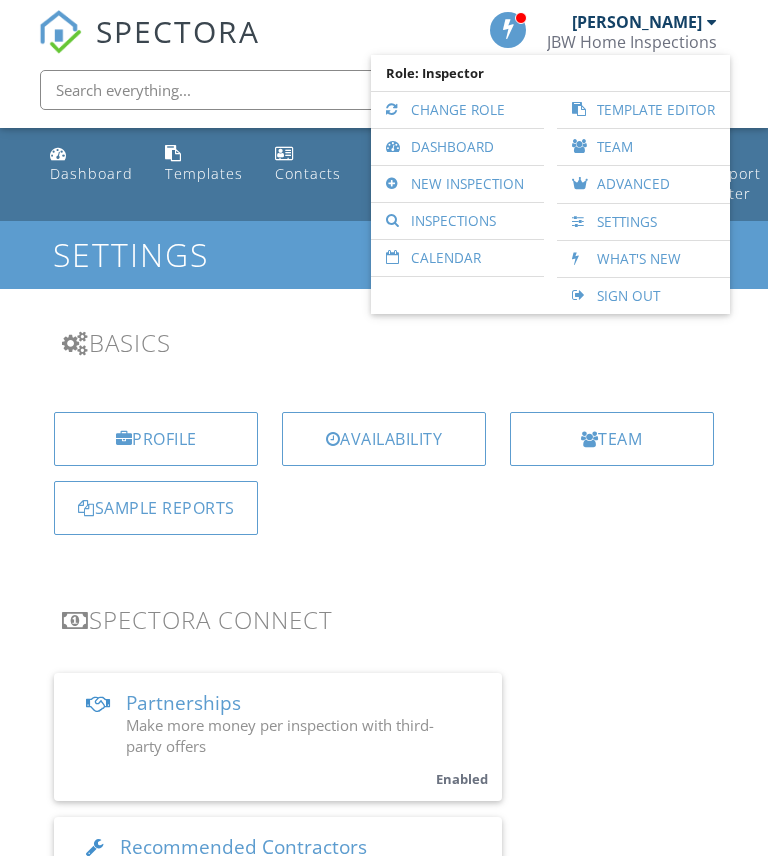 click on "Change Role" at bounding box center (457, 110) 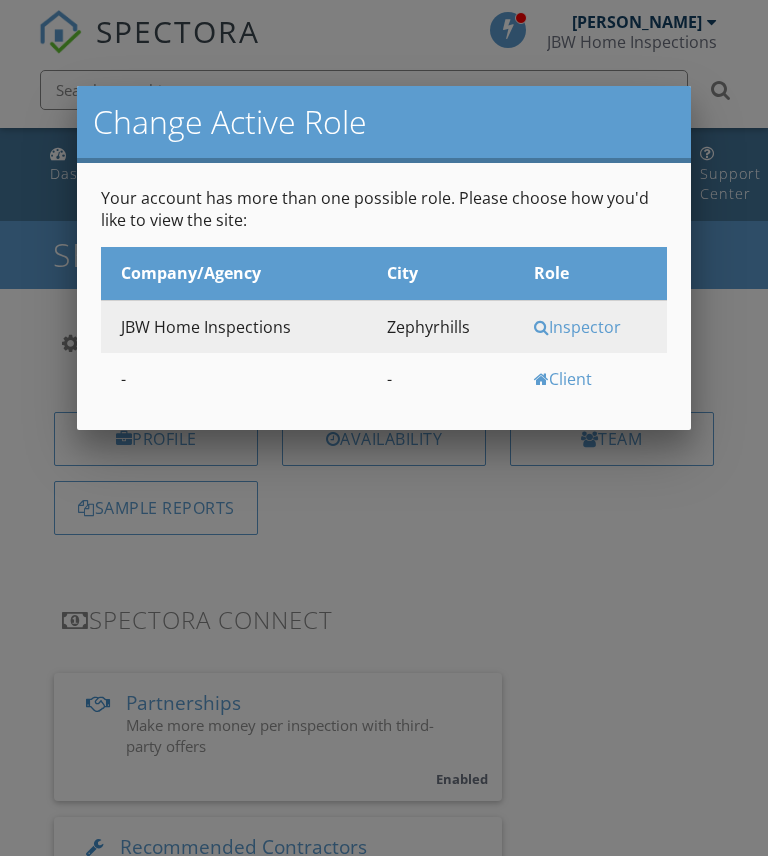 click at bounding box center (384, 435) 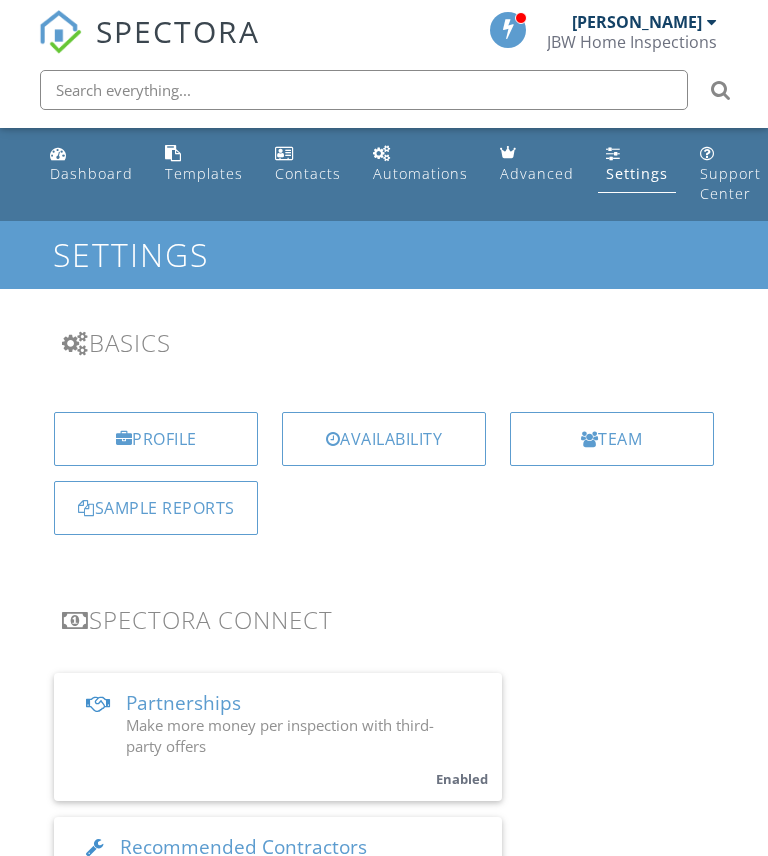 click at bounding box center (712, 22) 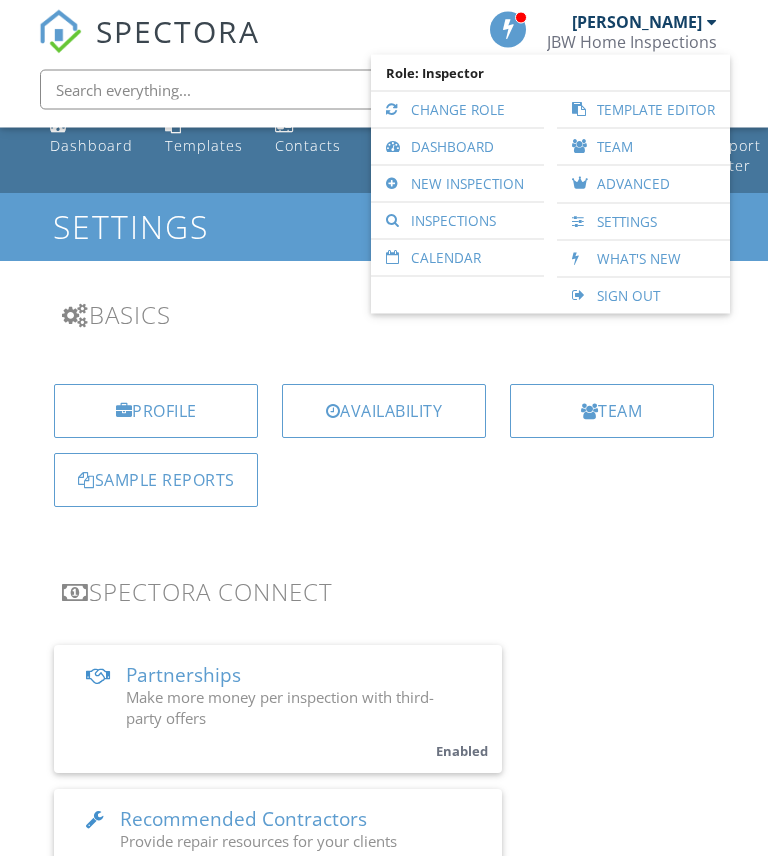 scroll, scrollTop: 0, scrollLeft: 0, axis: both 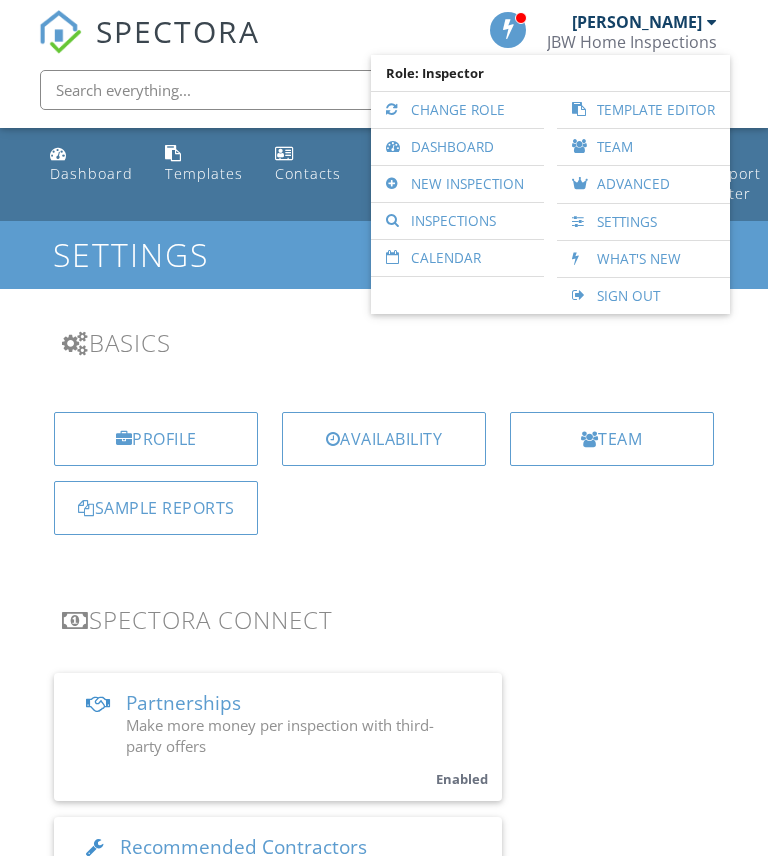 click on "Inspections" at bounding box center (457, 221) 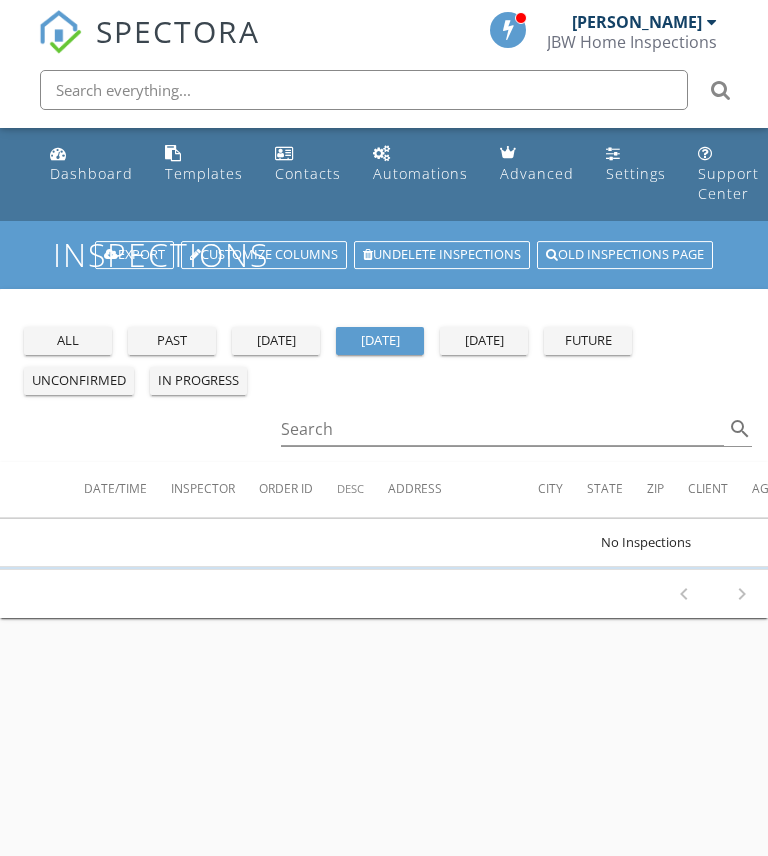 scroll, scrollTop: 0, scrollLeft: 0, axis: both 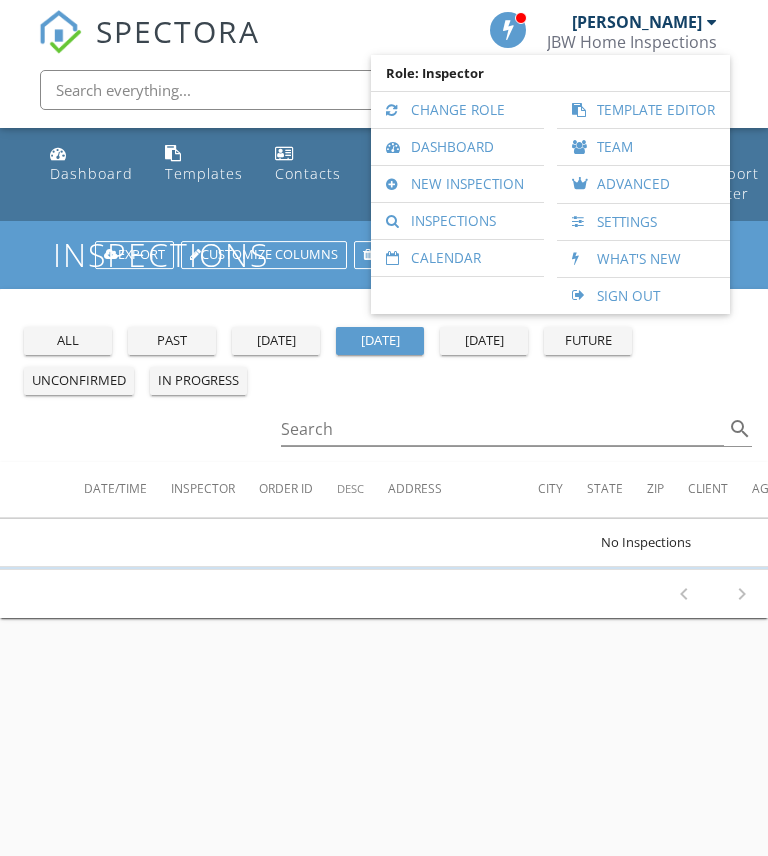 click on "New Inspection" at bounding box center [457, 184] 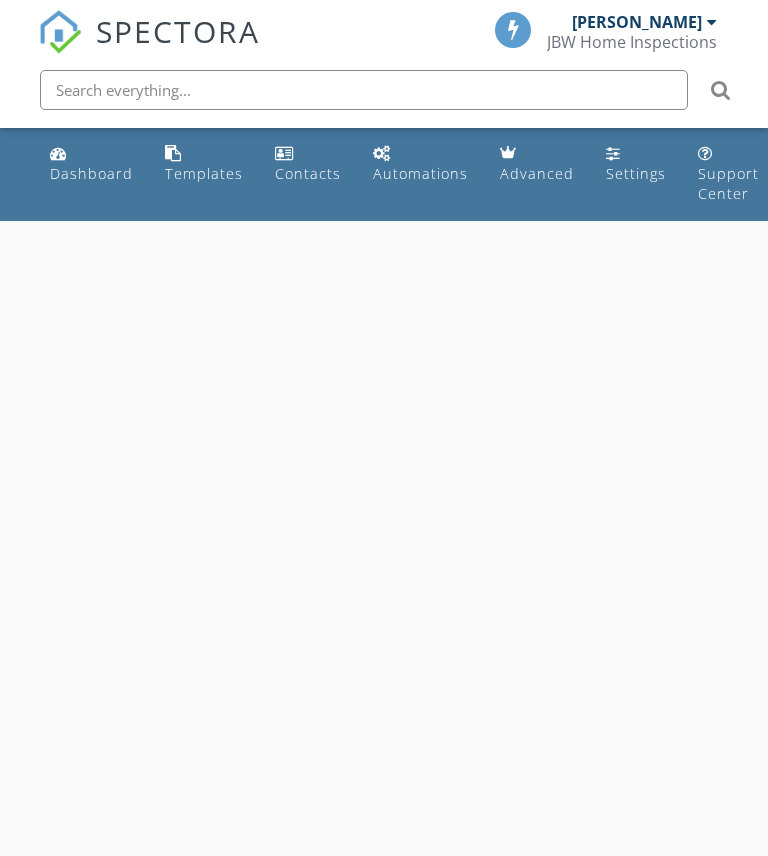 scroll, scrollTop: 0, scrollLeft: 0, axis: both 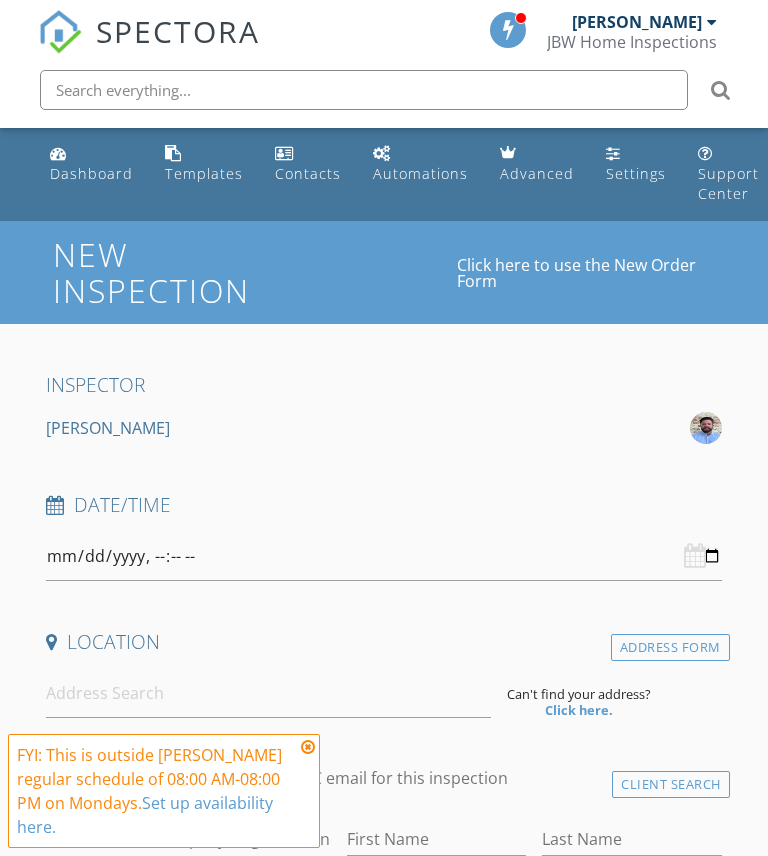 click on "James Jackson
JBW Home Inspections" at bounding box center (634, 32) 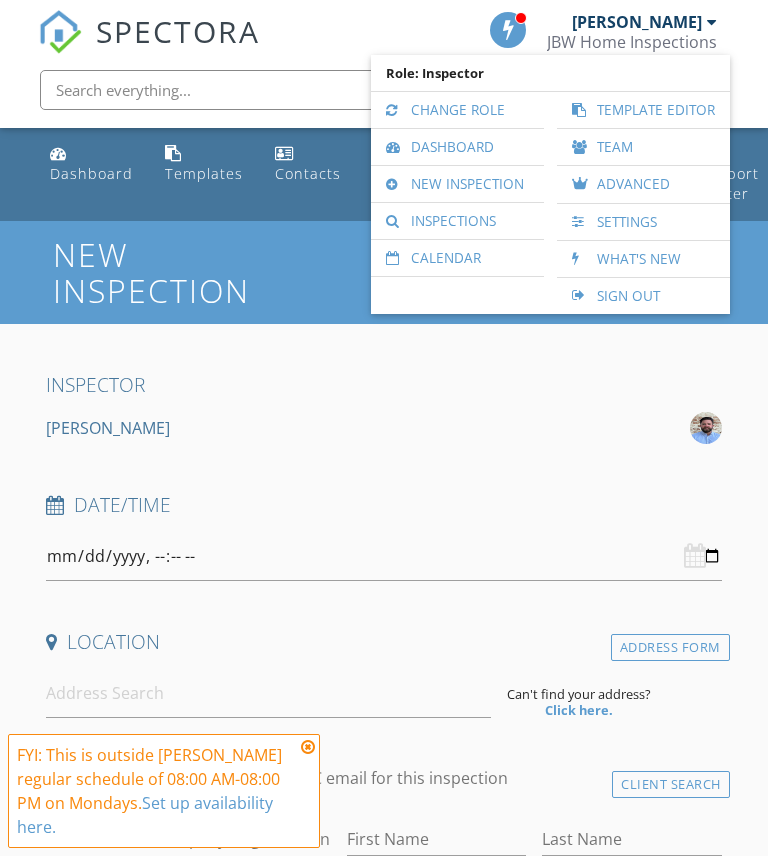 click on "Advanced" at bounding box center (643, 184) 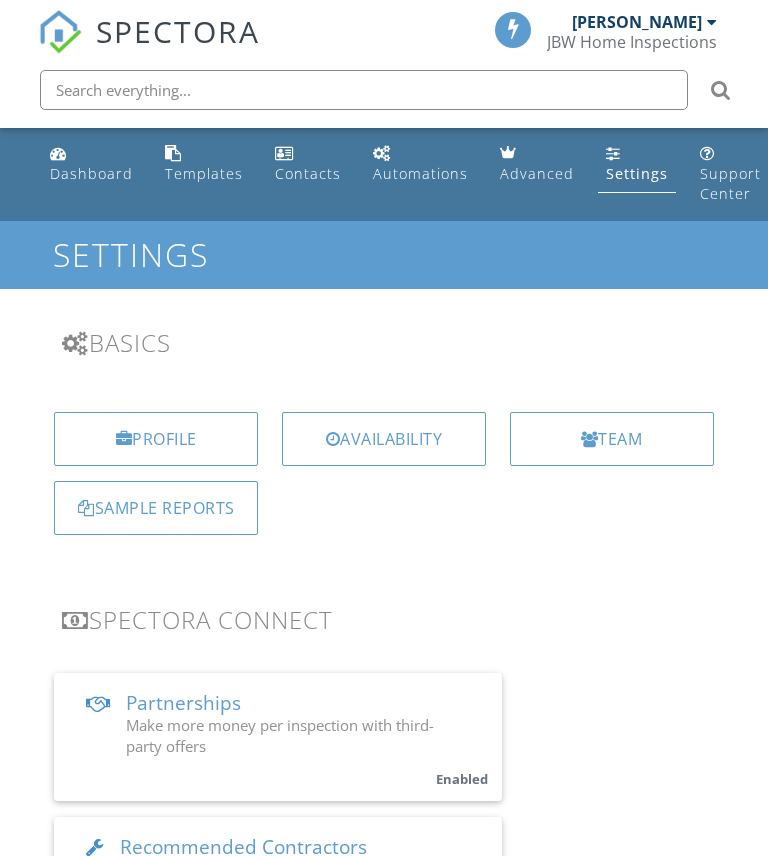 scroll, scrollTop: 0, scrollLeft: 0, axis: both 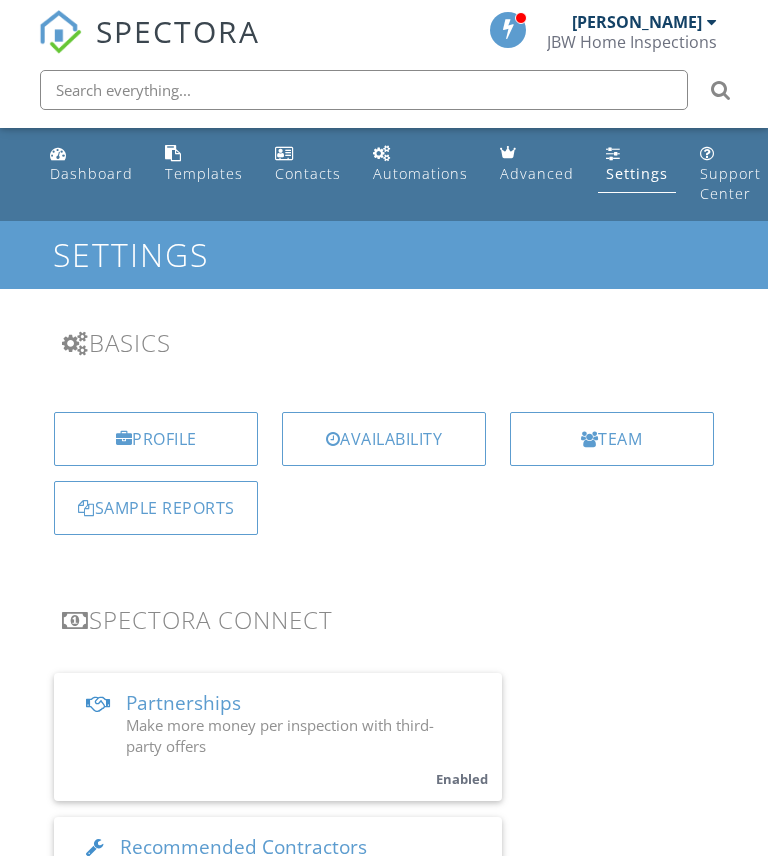 click on "[PERSON_NAME]" at bounding box center (637, 22) 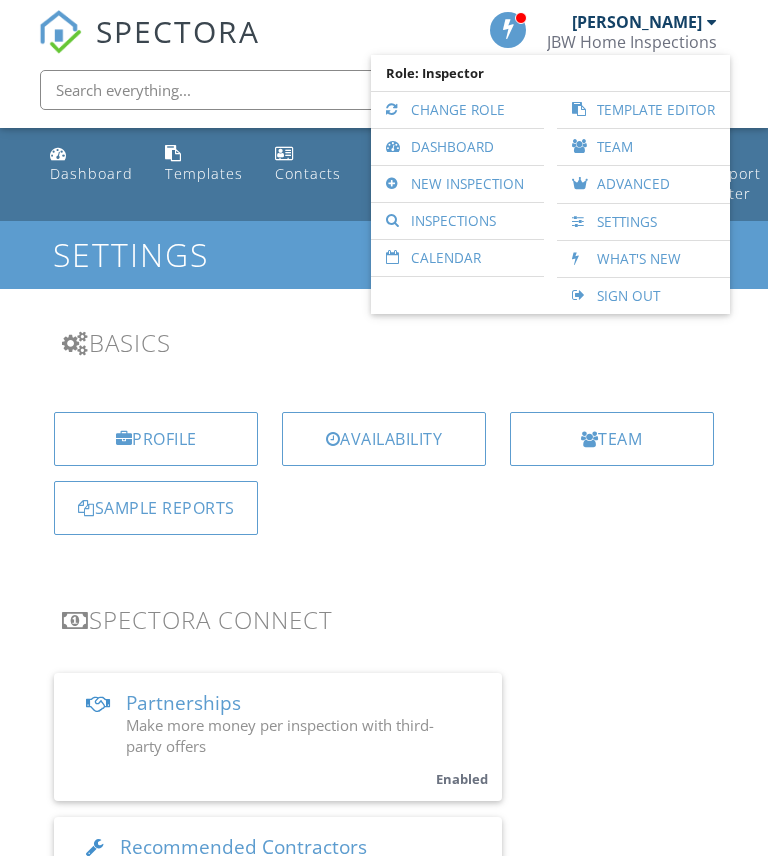 click on "Advanced" at bounding box center (643, 184) 